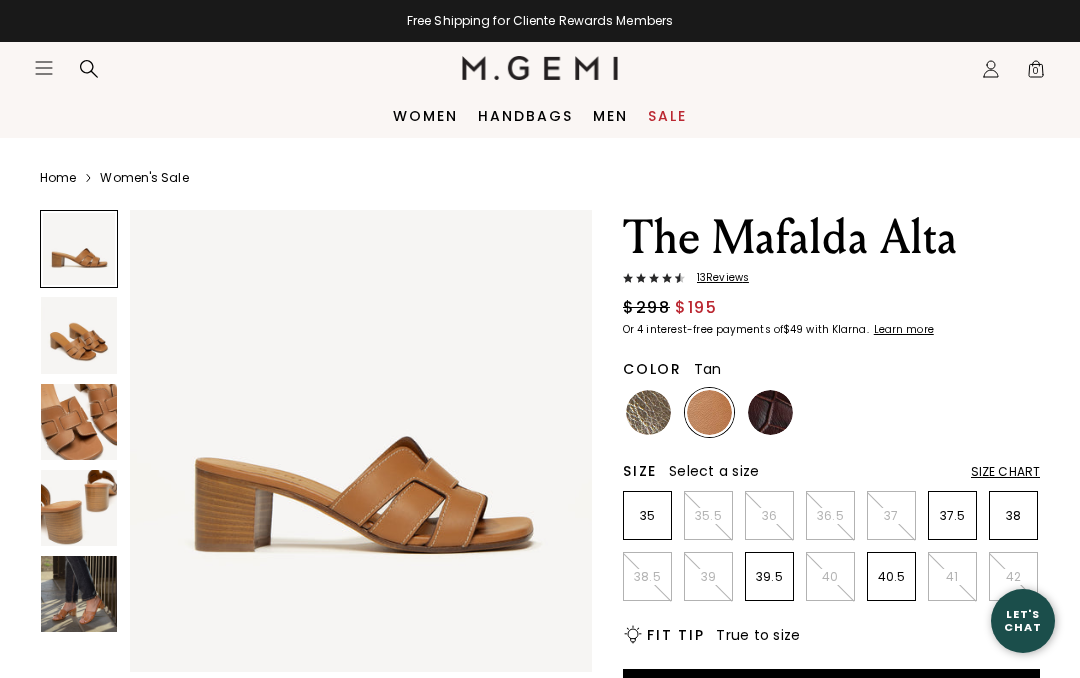 scroll, scrollTop: 0, scrollLeft: 0, axis: both 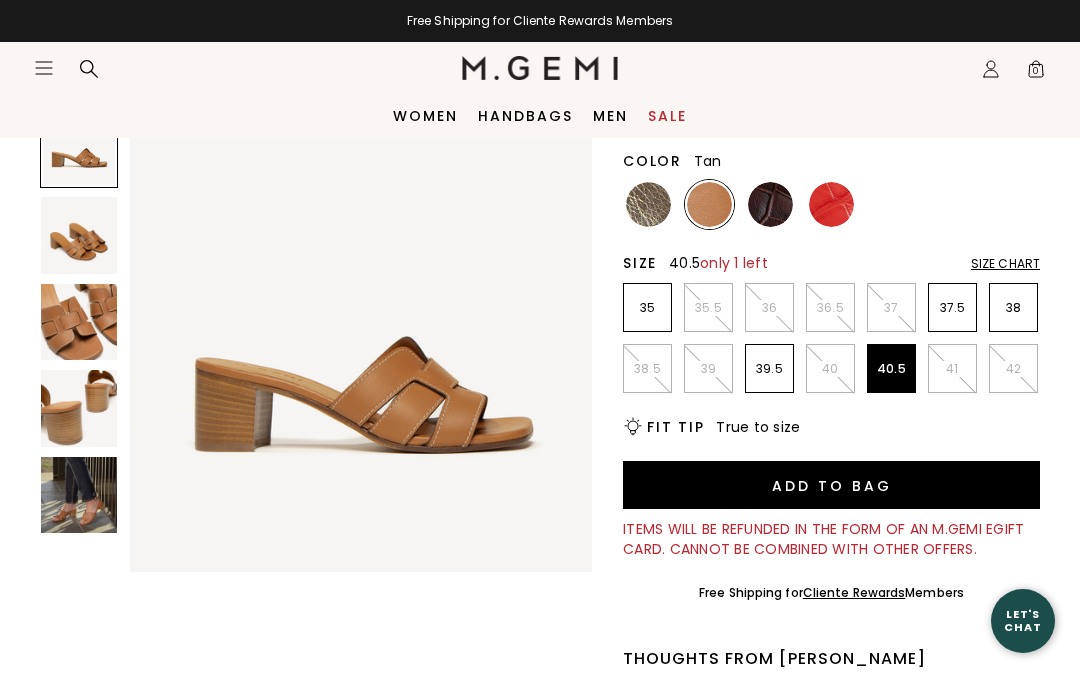 click on "40.5" at bounding box center (891, 369) 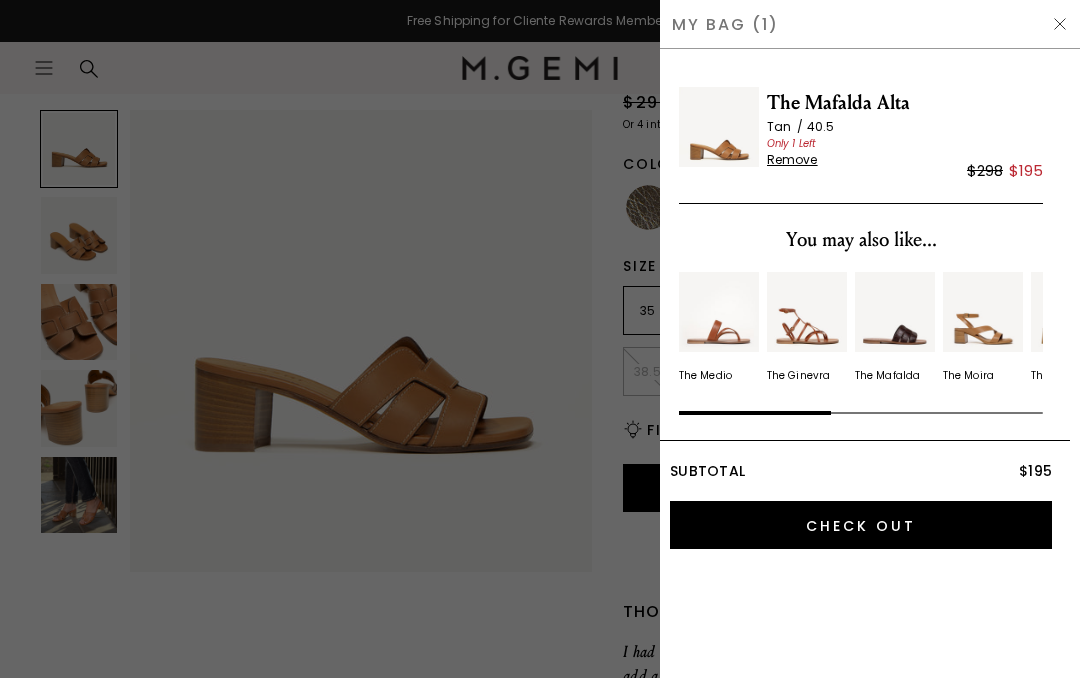 scroll, scrollTop: 0, scrollLeft: 0, axis: both 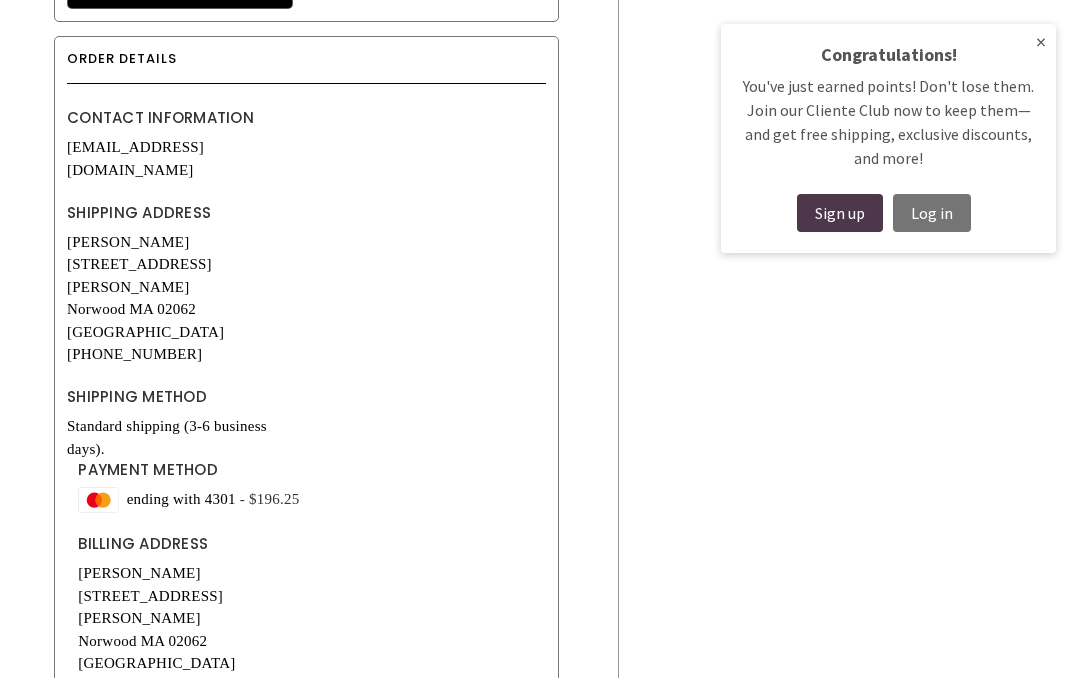 click on "Log in" at bounding box center [932, 213] 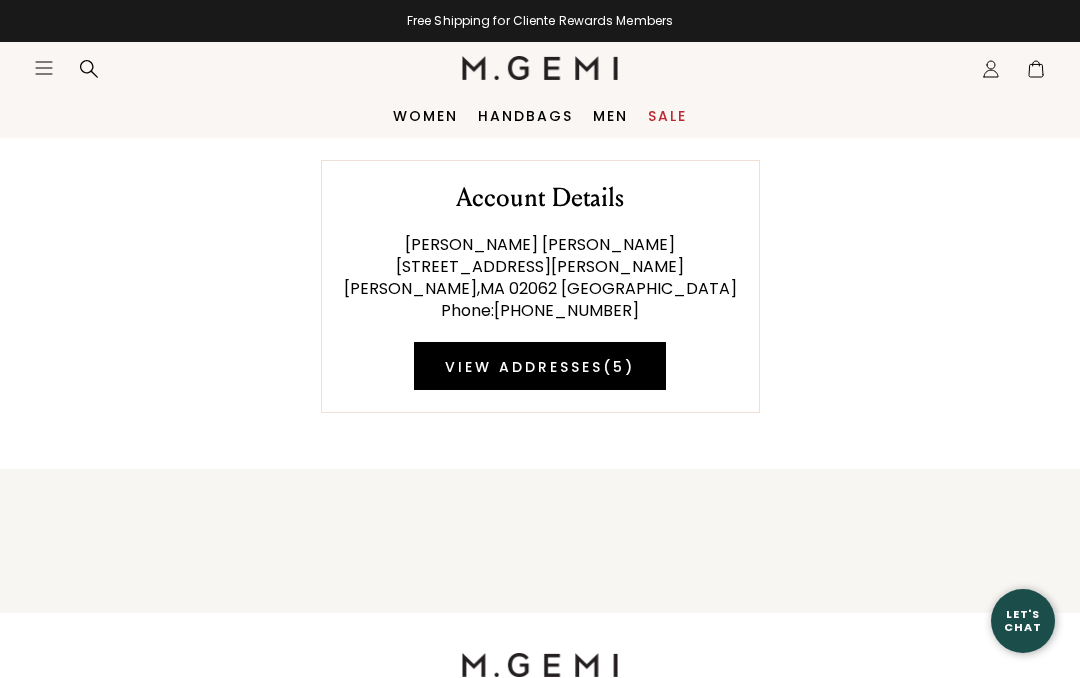 scroll, scrollTop: 0, scrollLeft: 0, axis: both 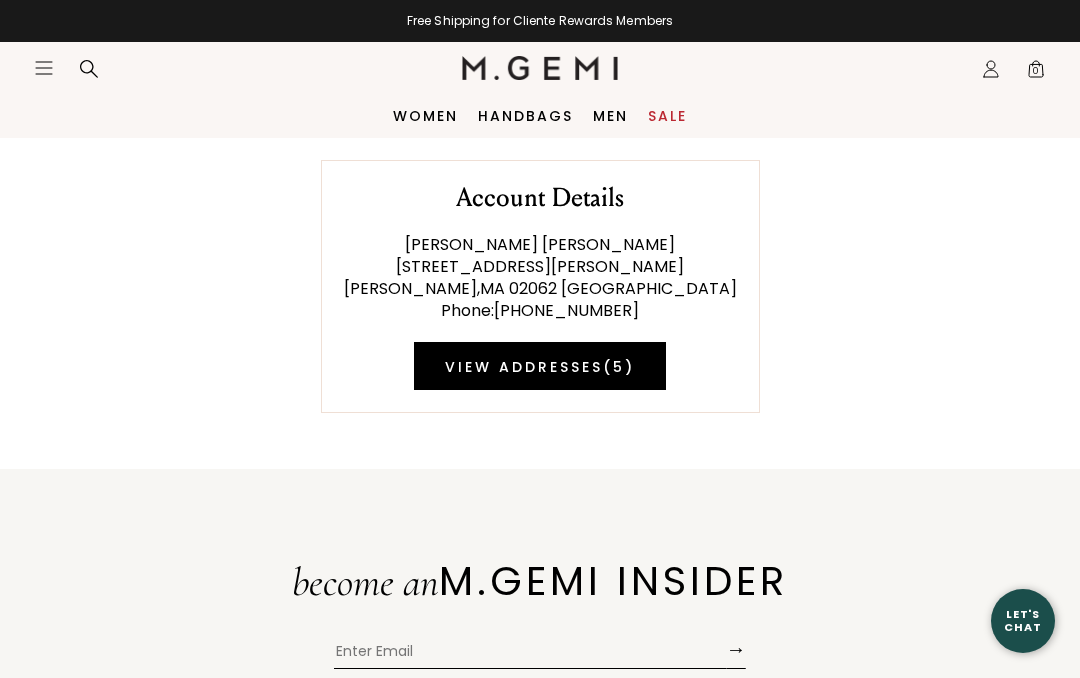 click on "View Addresses  ( 5 )" at bounding box center [540, 366] 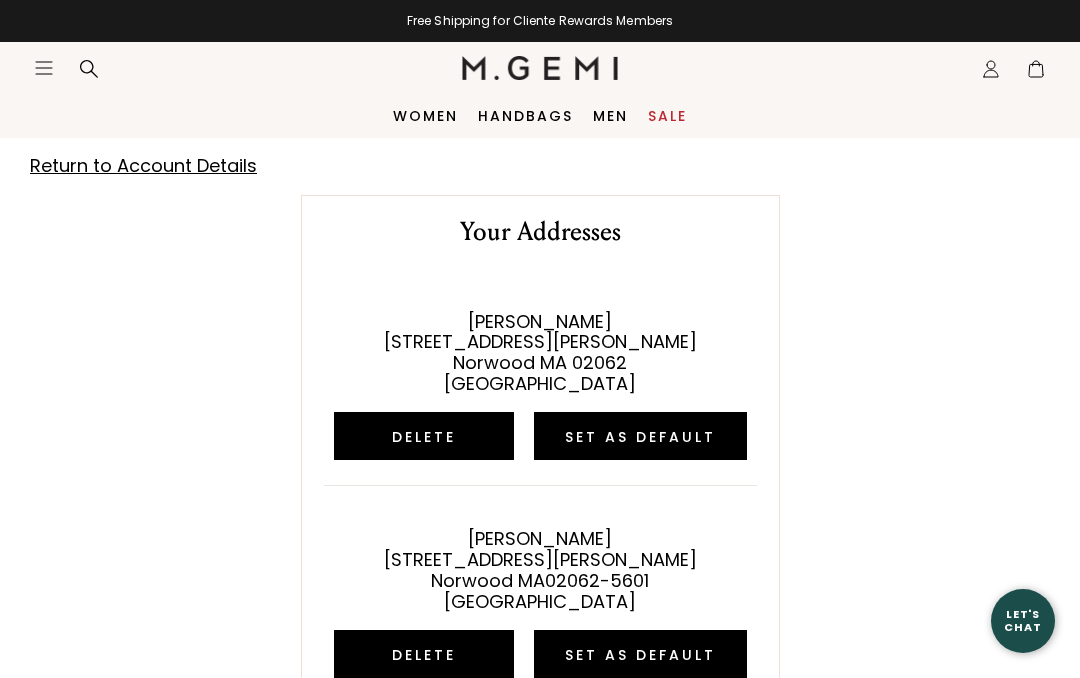 scroll, scrollTop: 0, scrollLeft: 0, axis: both 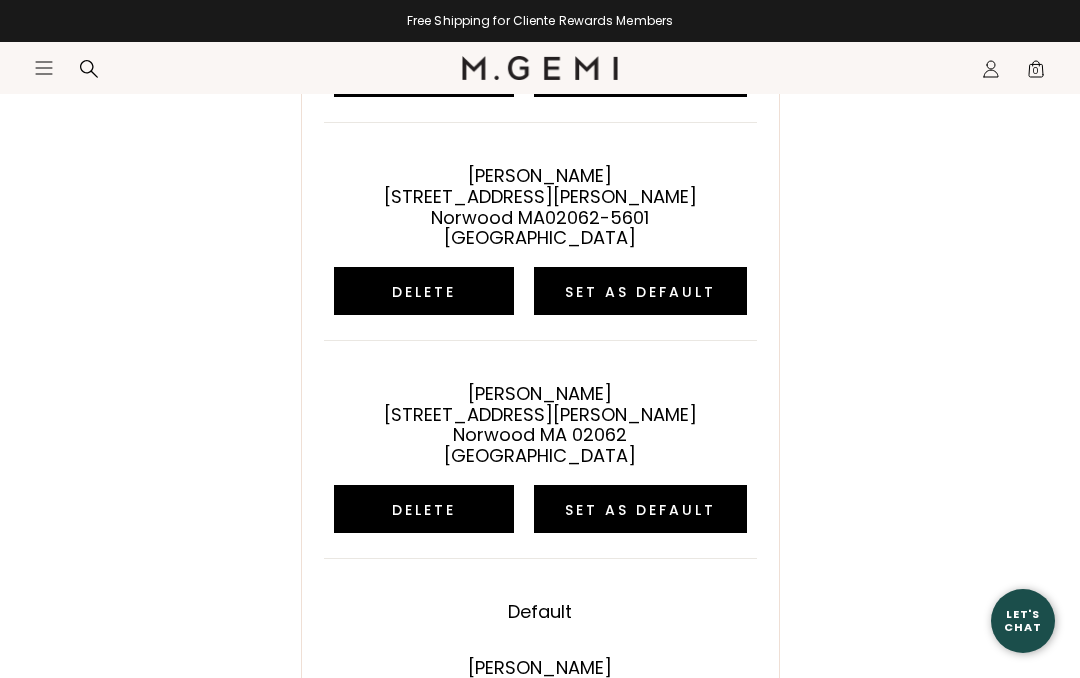 click on "Set as default" at bounding box center (640, 509) 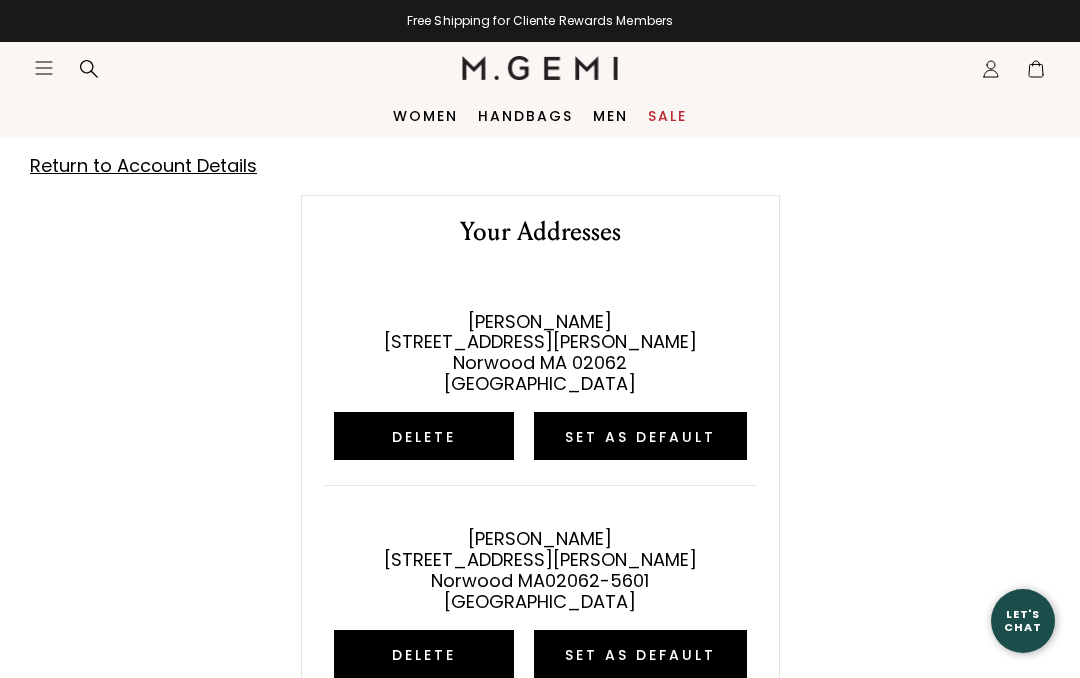 scroll, scrollTop: 0, scrollLeft: 0, axis: both 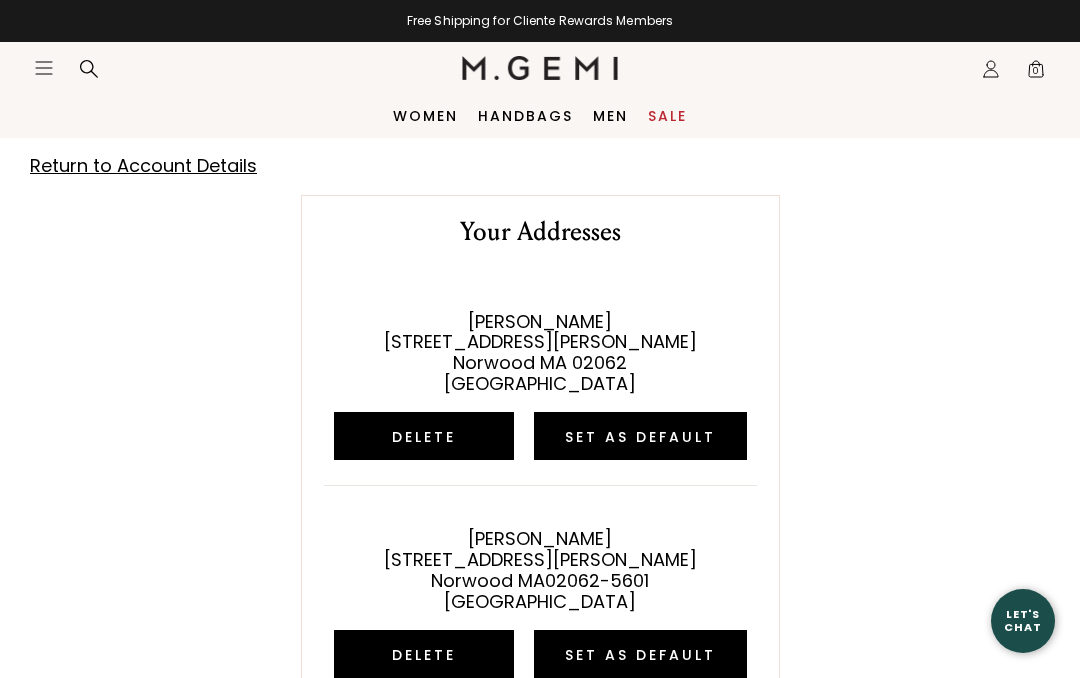 click on "Delete" at bounding box center [424, 436] 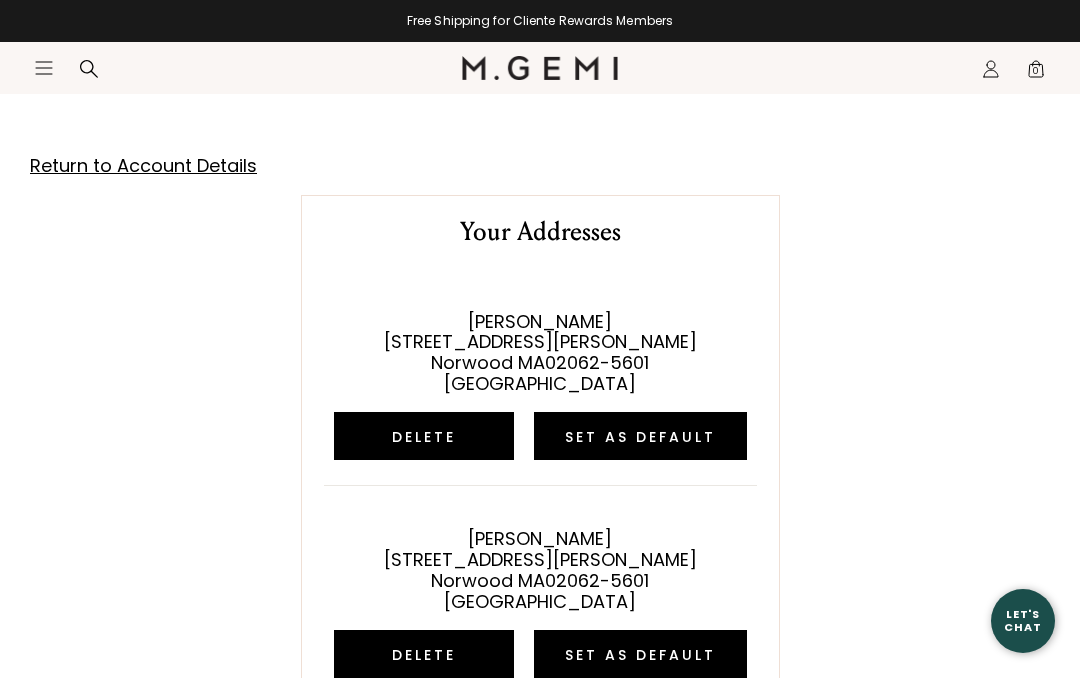 scroll, scrollTop: 199, scrollLeft: 0, axis: vertical 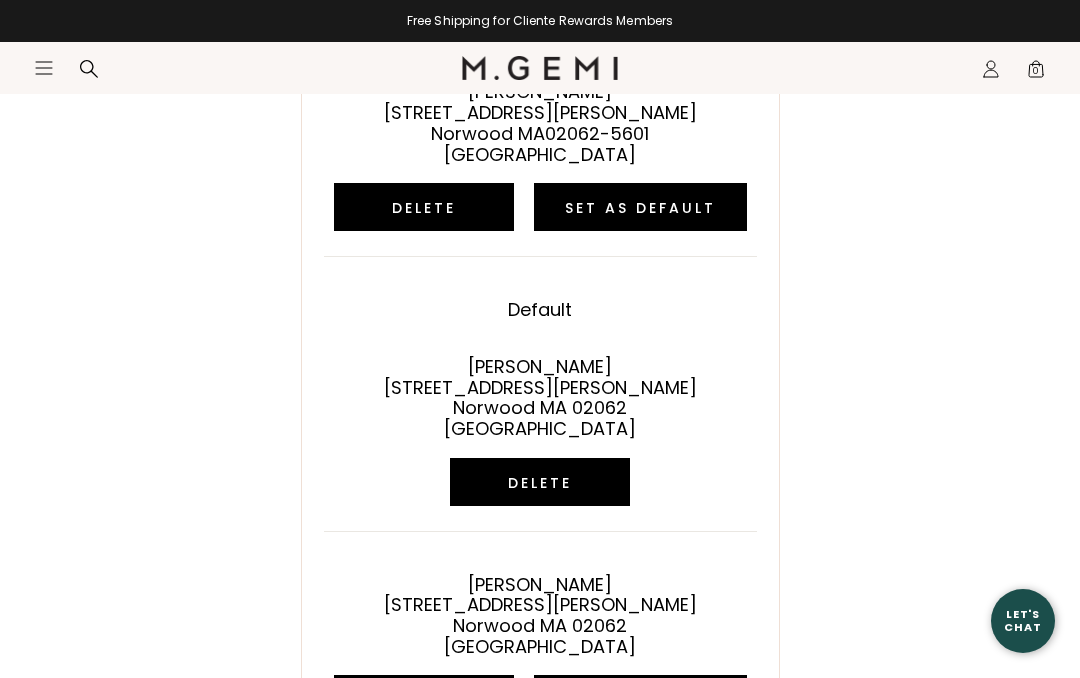 click on "Delete" at bounding box center [540, 482] 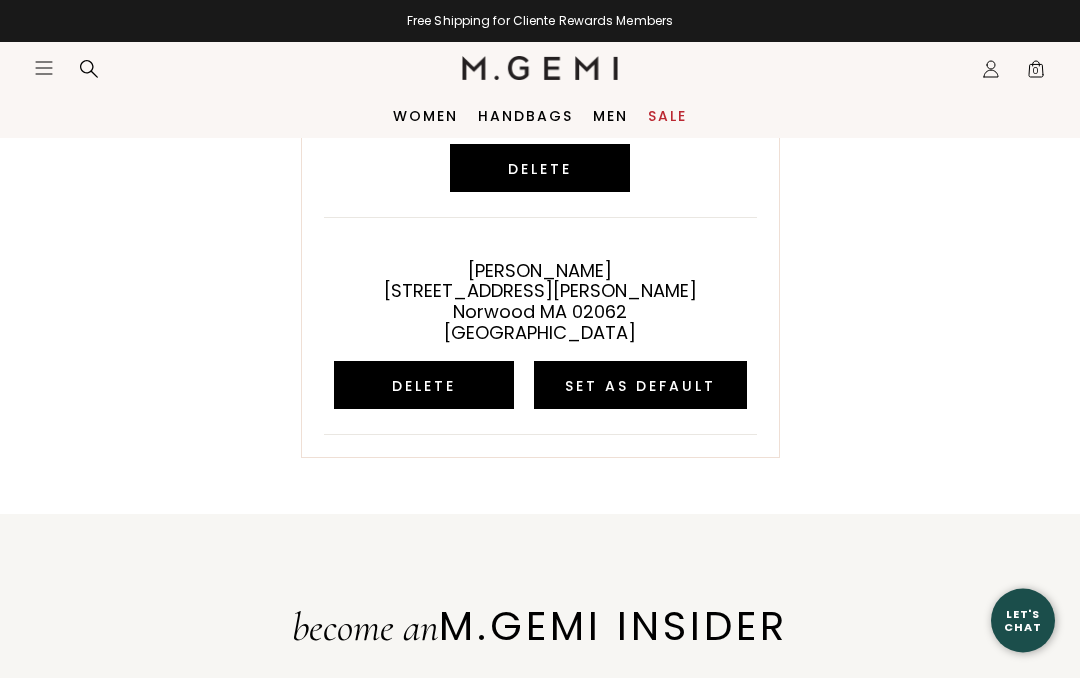 scroll, scrollTop: 752, scrollLeft: 0, axis: vertical 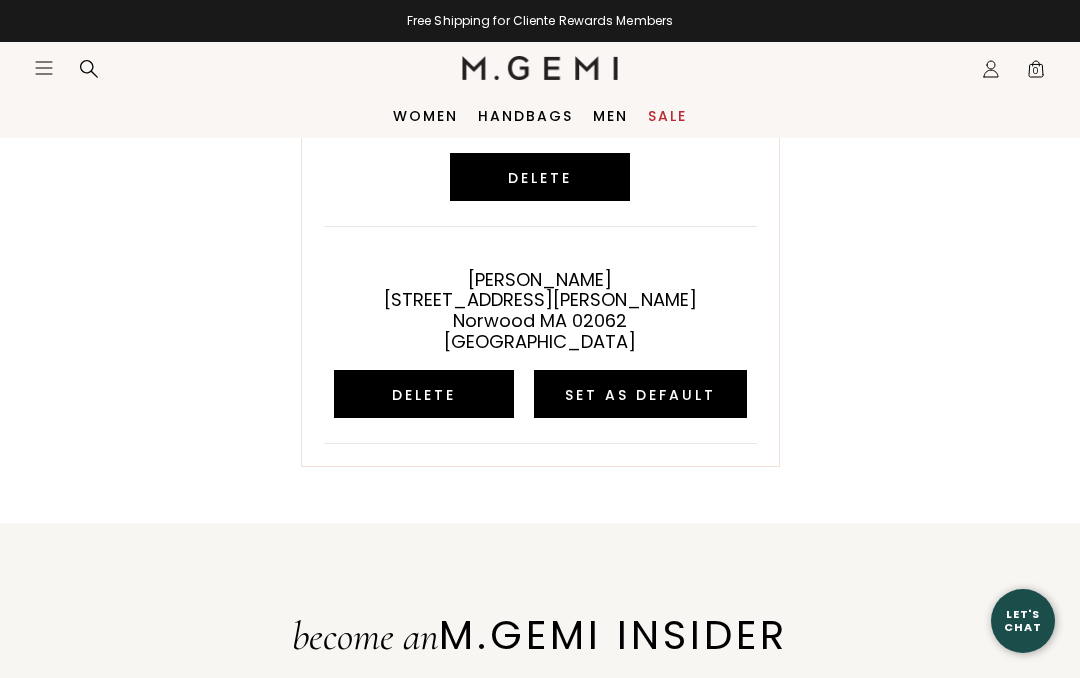 click on "Delete" at bounding box center (424, 394) 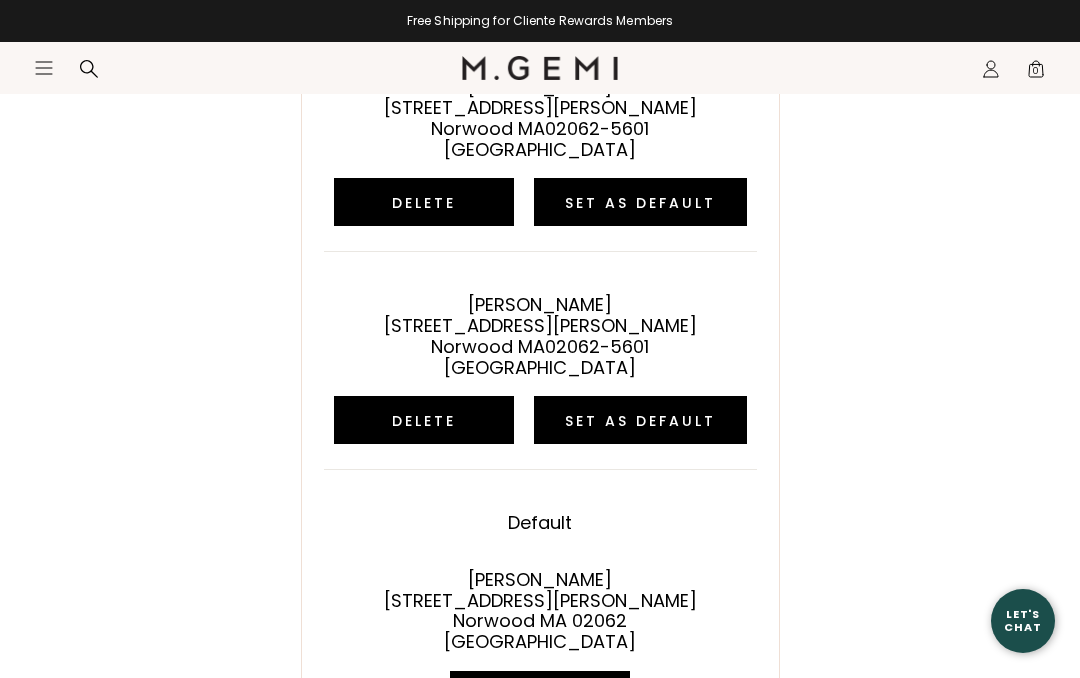 scroll, scrollTop: 1047, scrollLeft: 0, axis: vertical 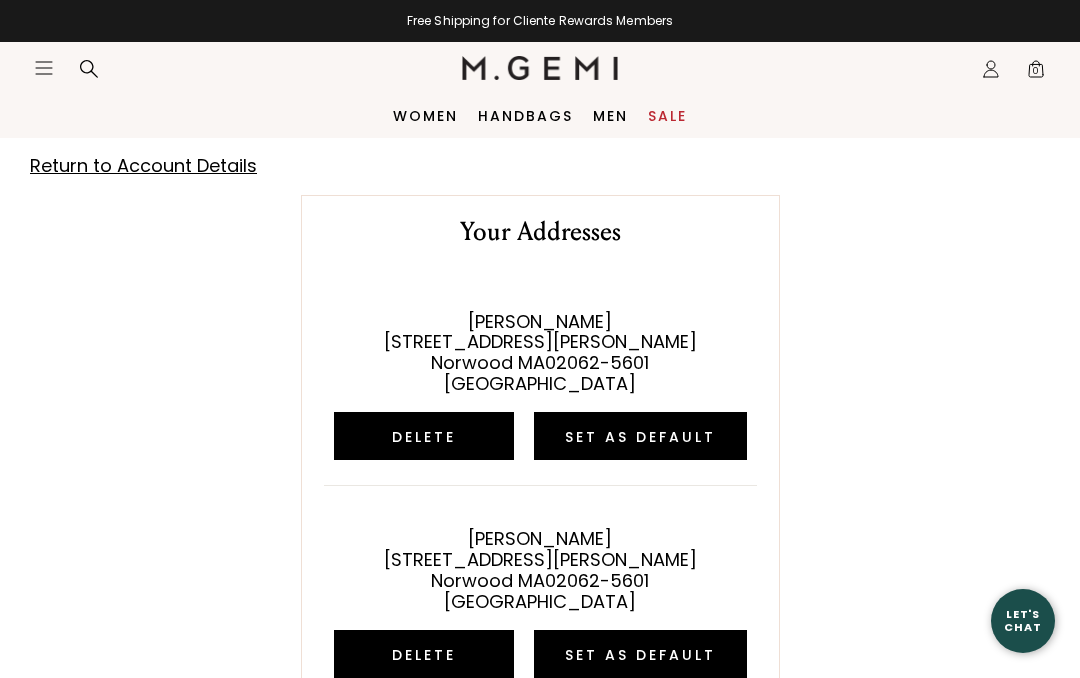 click on "Return to Account Details" at bounding box center [143, 165] 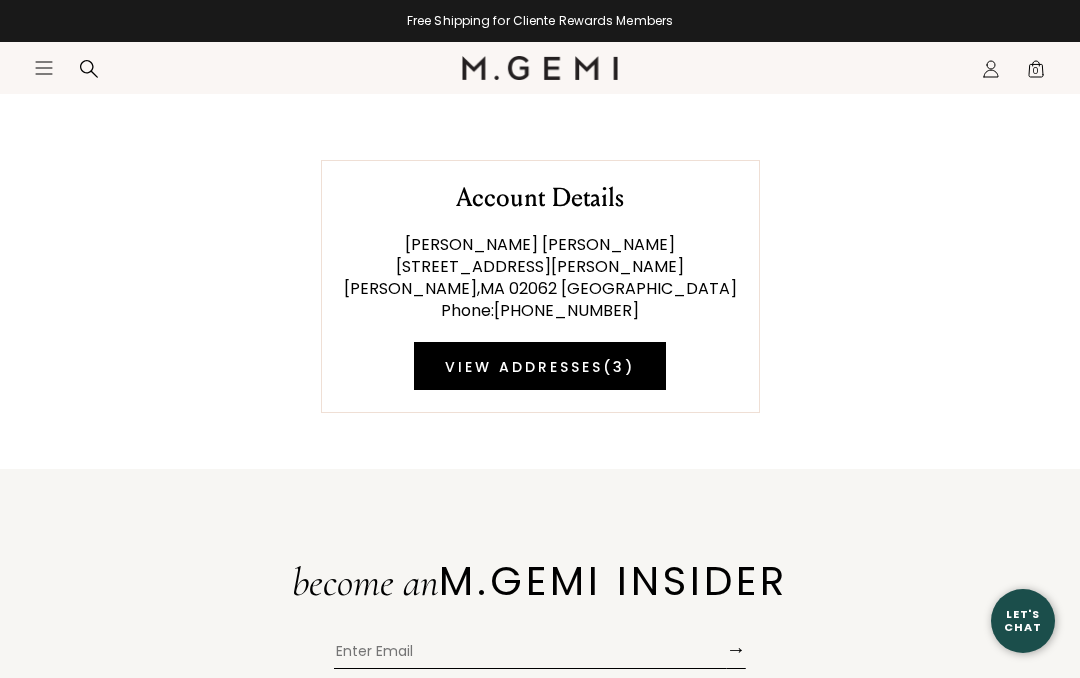scroll, scrollTop: 144, scrollLeft: 0, axis: vertical 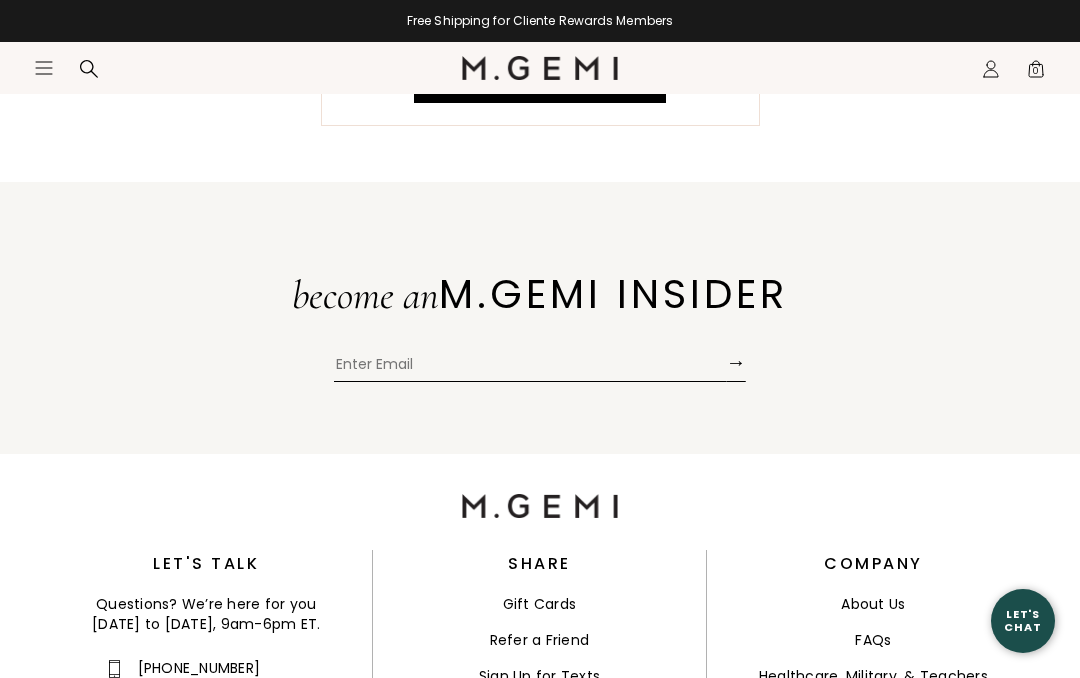 click at bounding box center (530, 367) 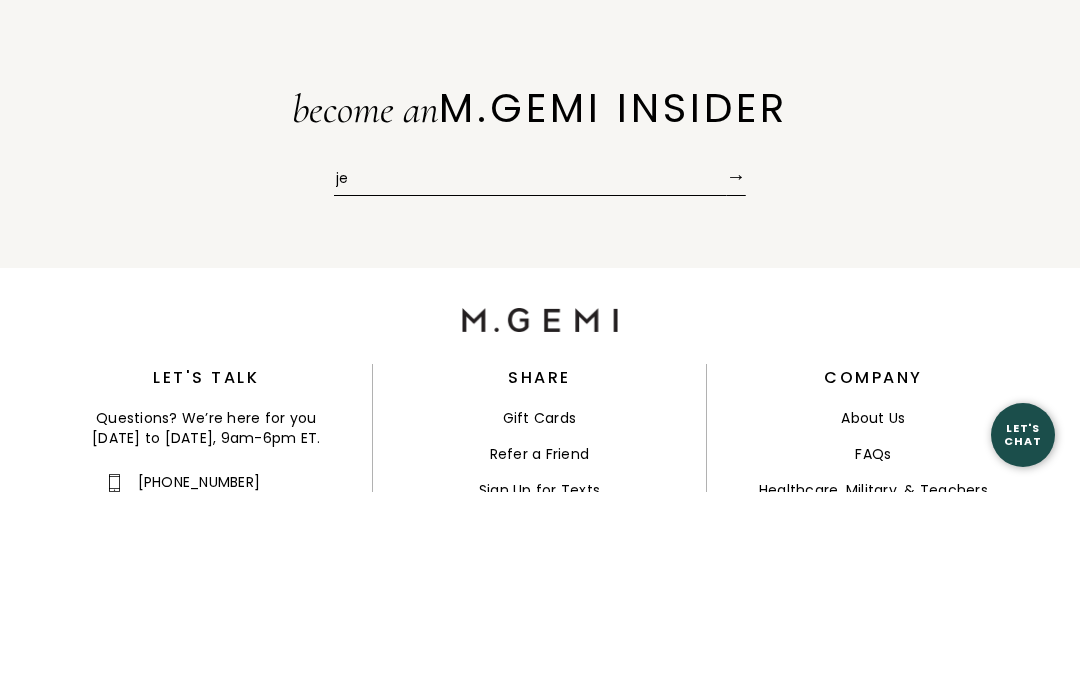 type on "jea" 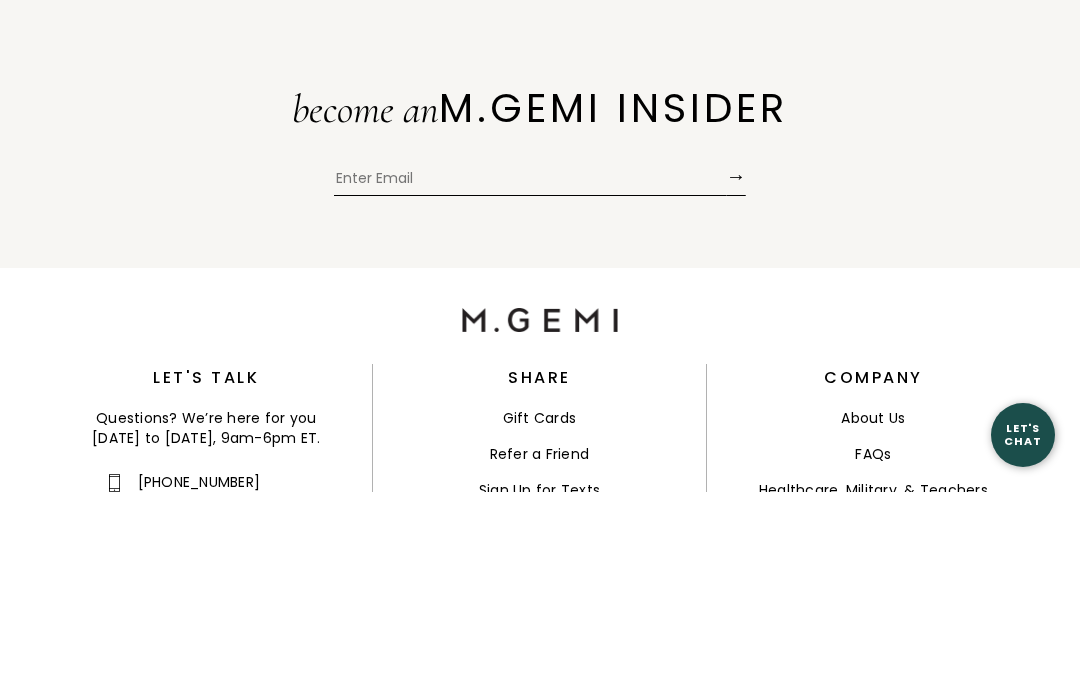 type on "jeansteve24@gmail.com" 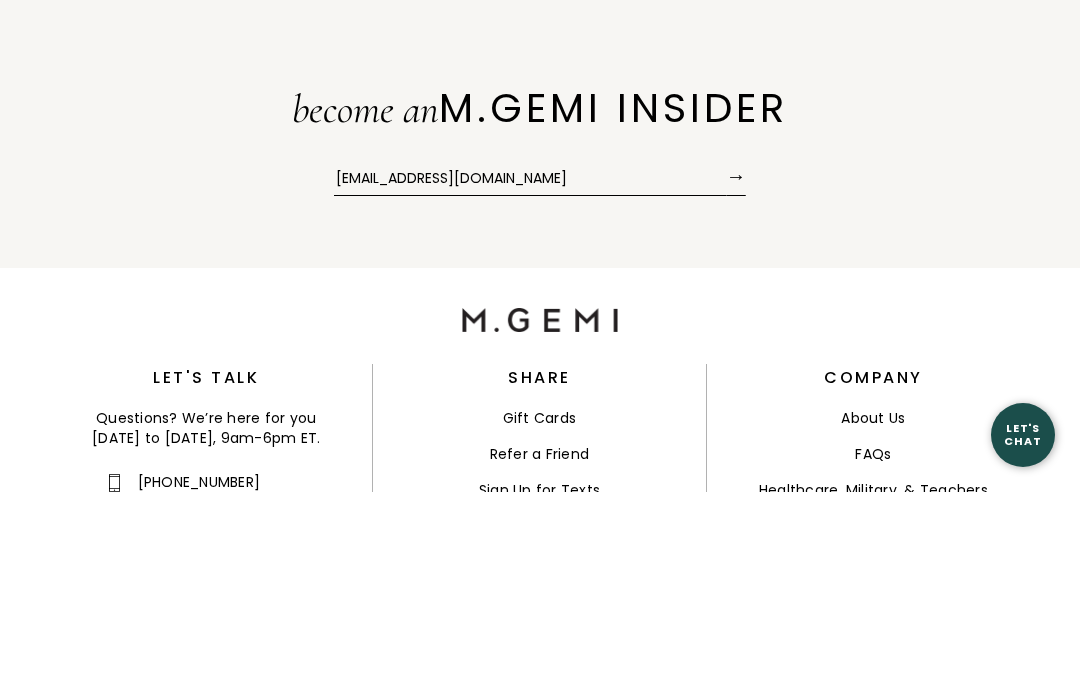 scroll, scrollTop: 468, scrollLeft: 0, axis: vertical 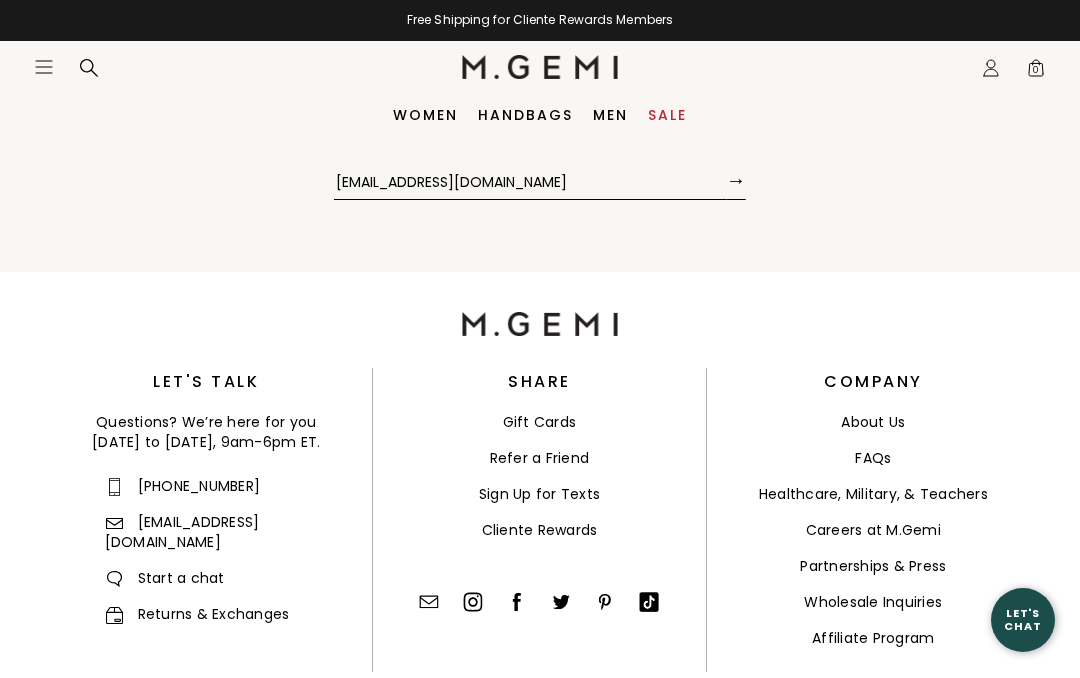 click on "→" at bounding box center [736, 181] 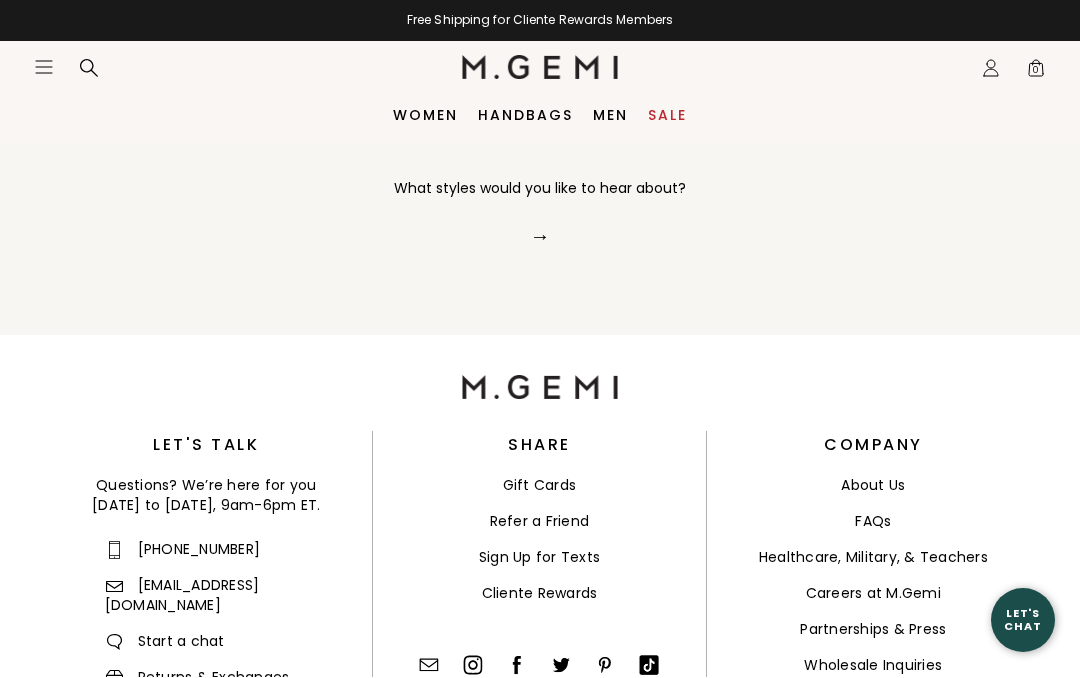 scroll, scrollTop: 469, scrollLeft: 0, axis: vertical 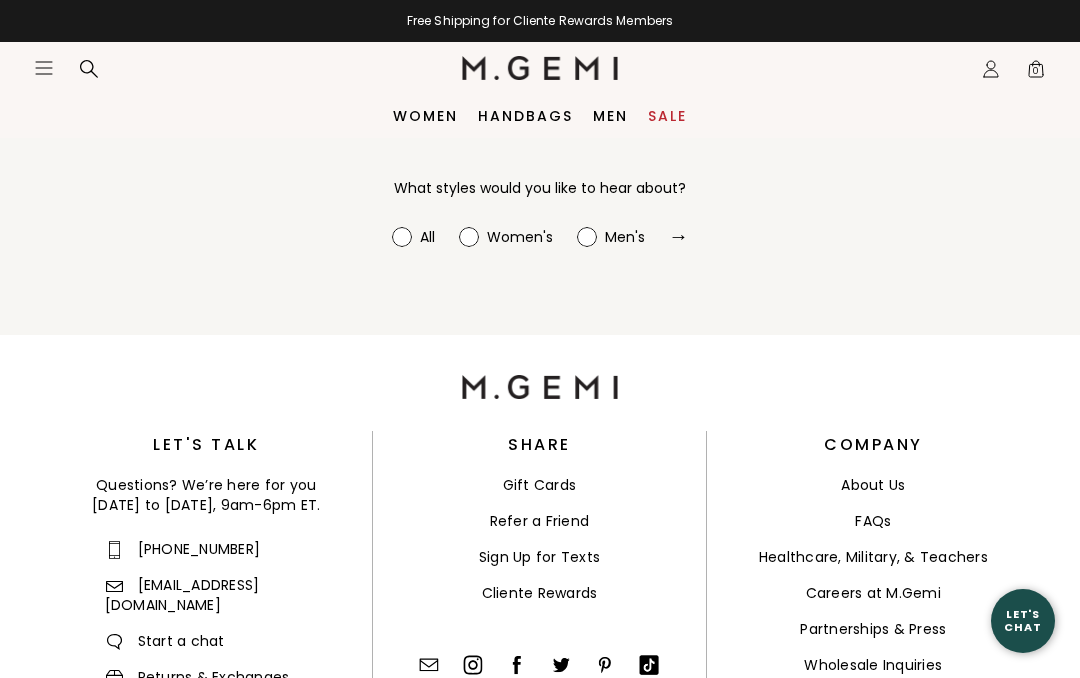 radio on "true" 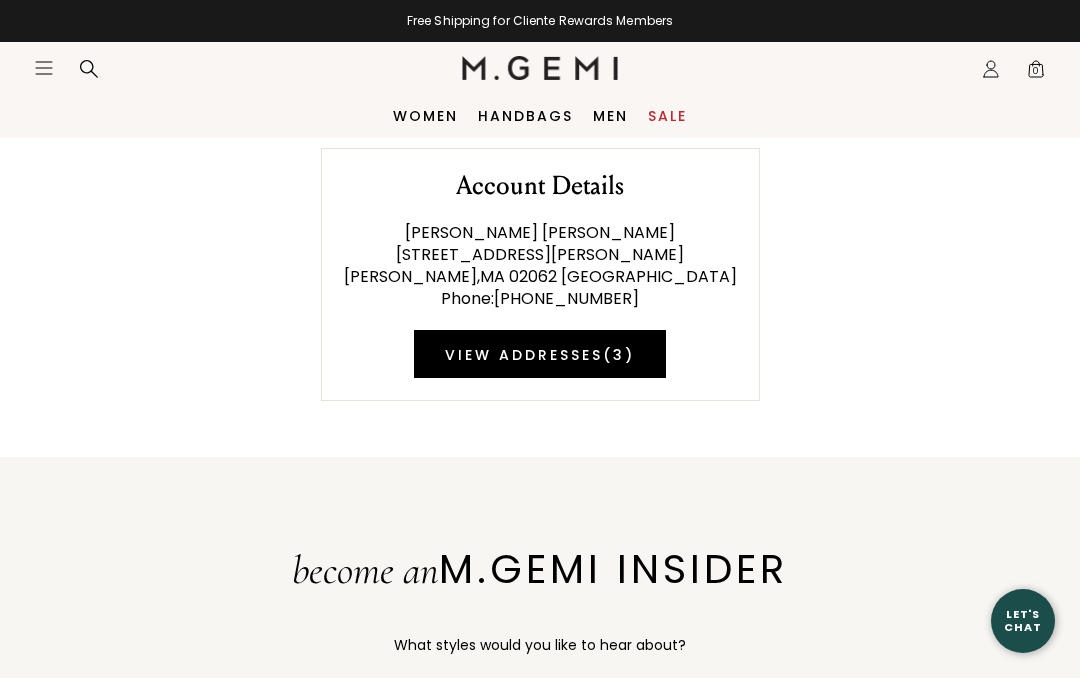 scroll, scrollTop: 0, scrollLeft: 0, axis: both 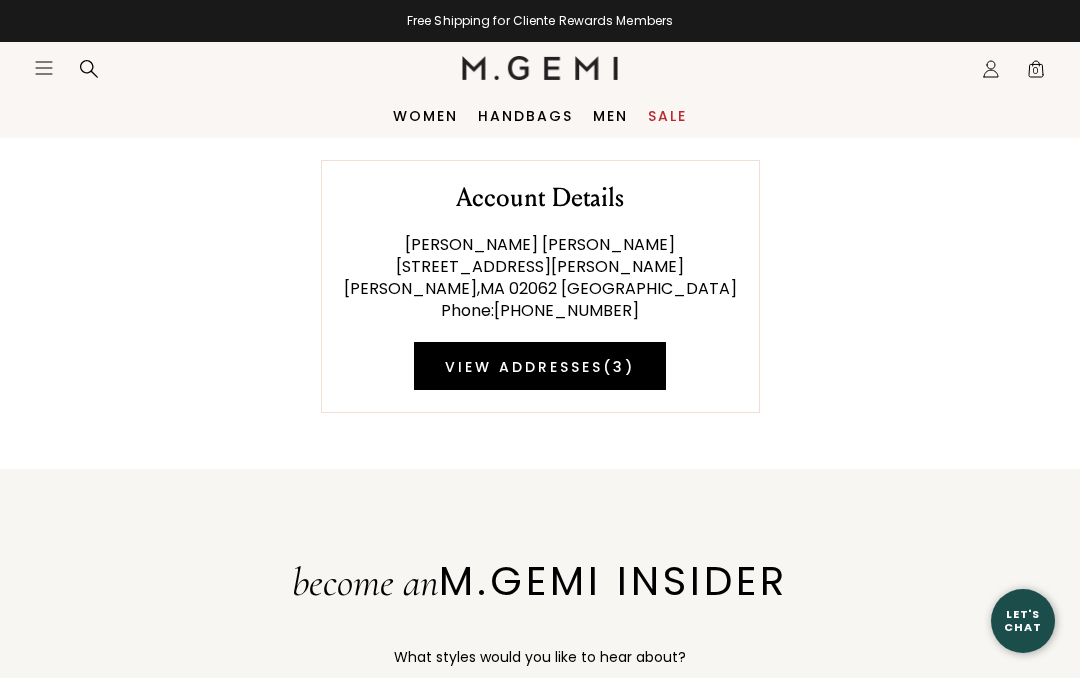 click on "Icons/20x20/profile@2x" 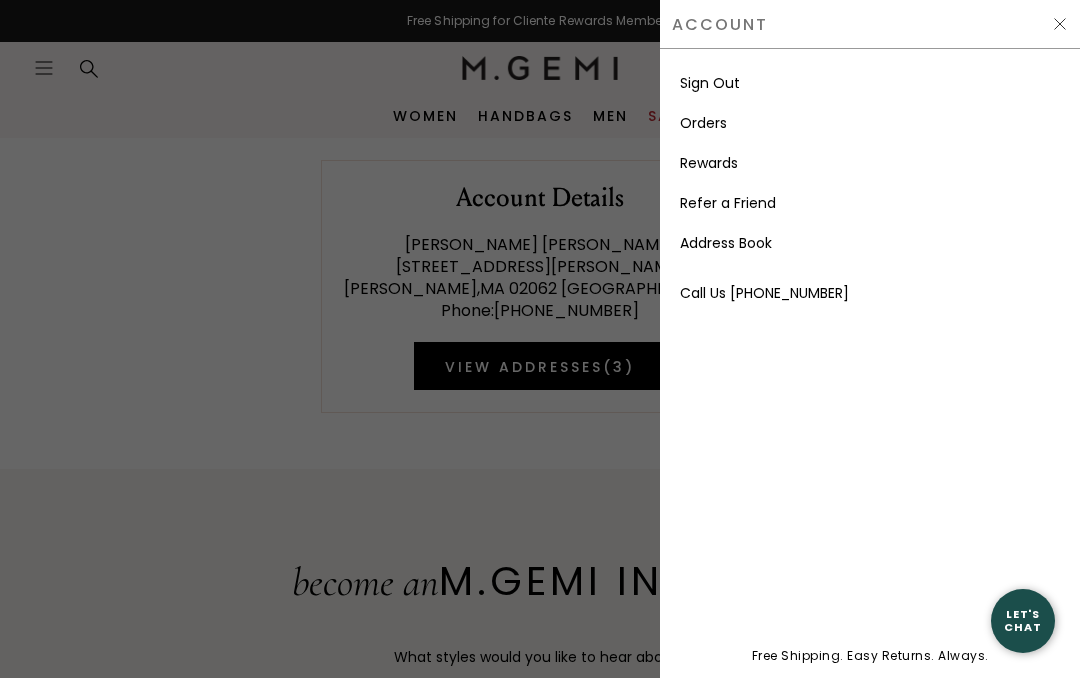 click on "Rewards" at bounding box center (709, 163) 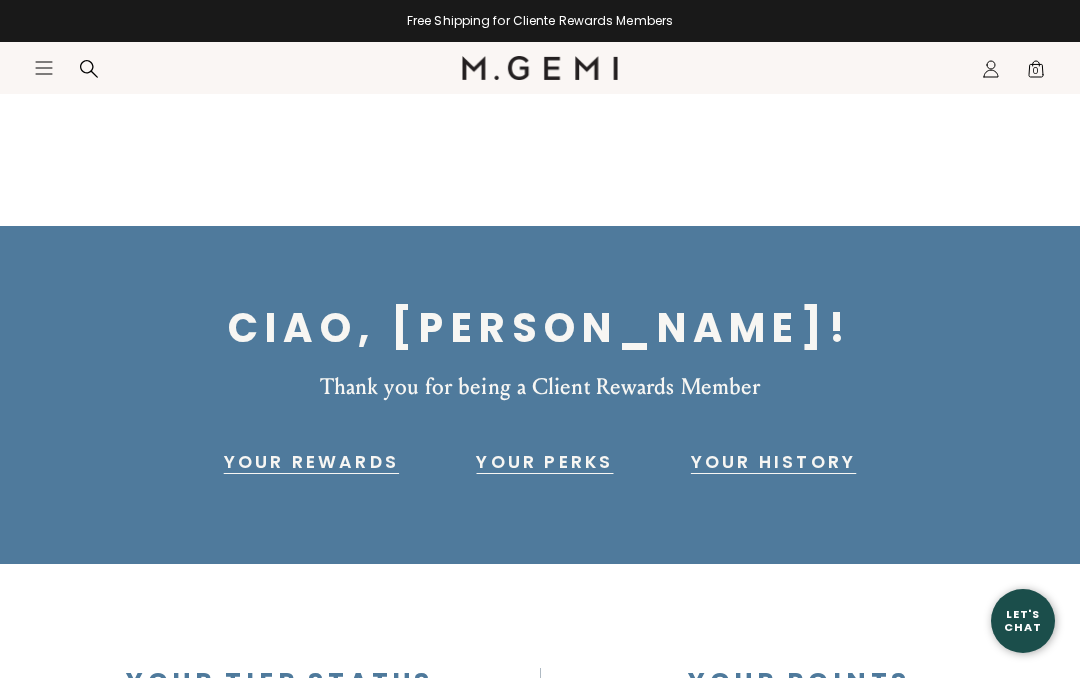 scroll, scrollTop: 157, scrollLeft: 0, axis: vertical 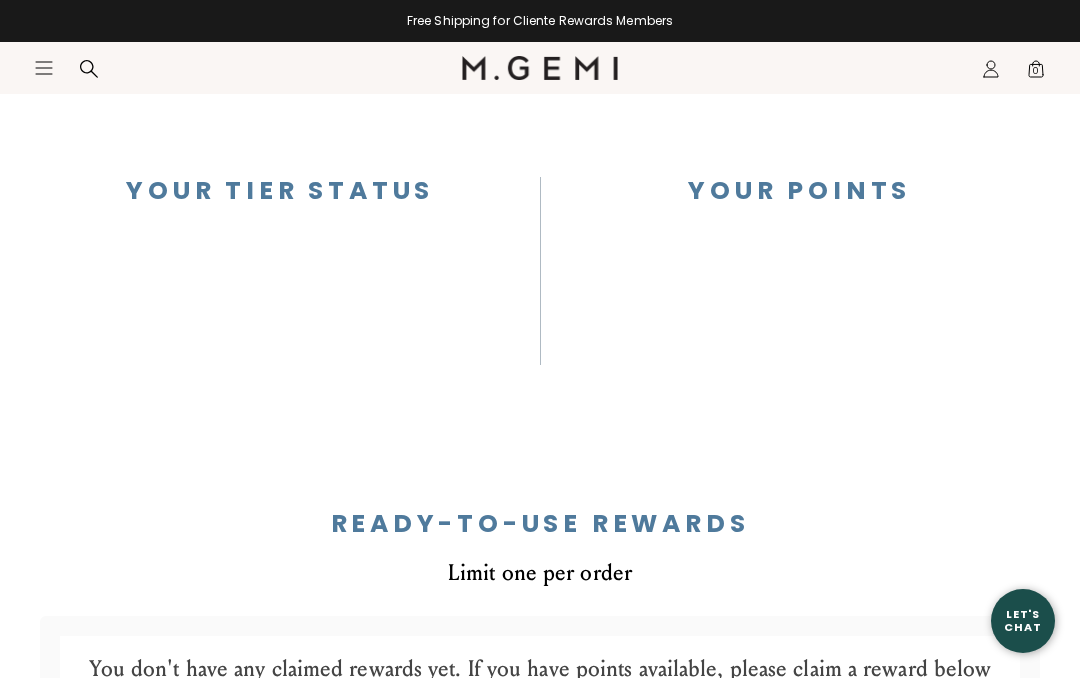click on "Your Tier Status" at bounding box center [280, 191] 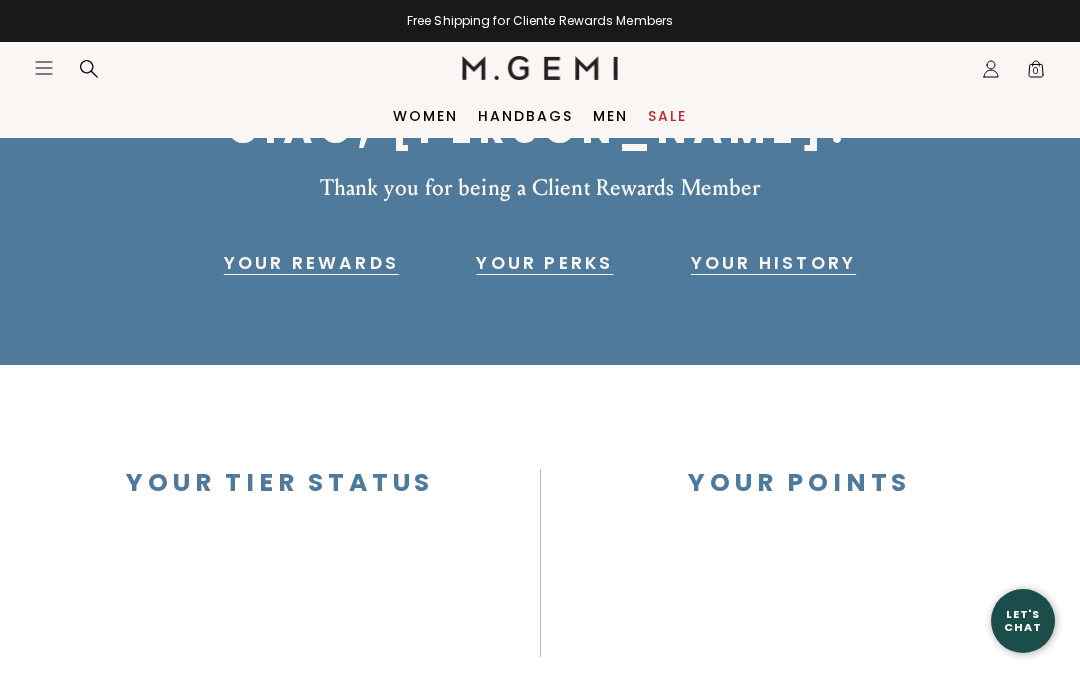scroll, scrollTop: 0, scrollLeft: 0, axis: both 